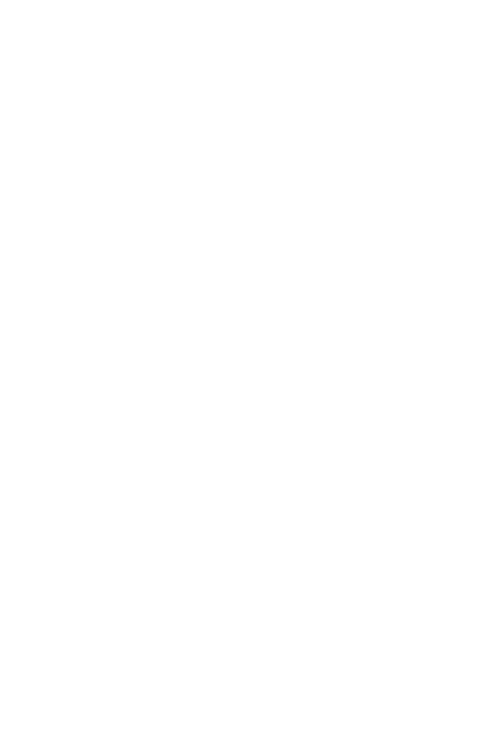 scroll, scrollTop: 0, scrollLeft: 0, axis: both 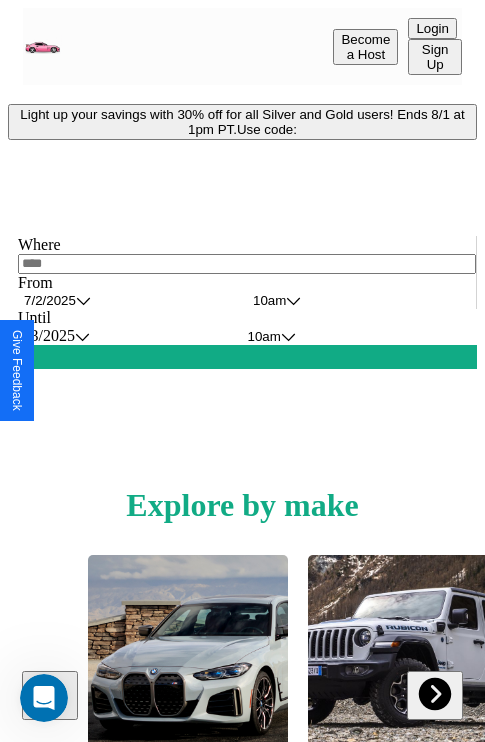 click on "Light up your savings with 30% off for all Silver and Gold users! Ends 8/1 at 1pm PT.  Use code:" at bounding box center (242, 122) 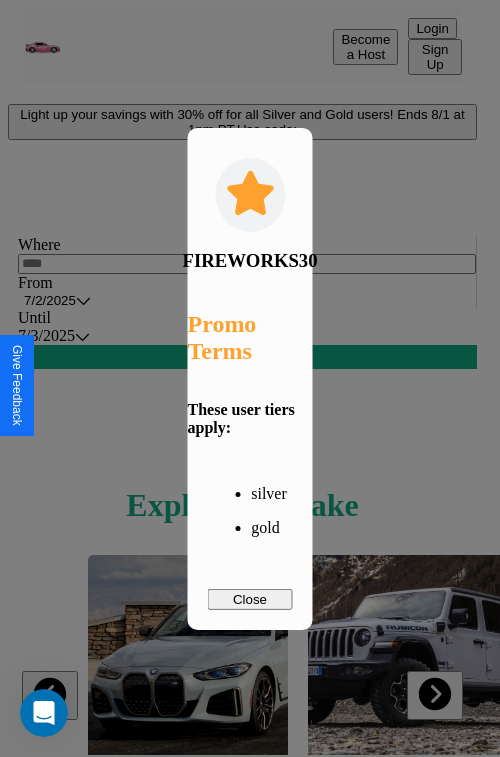 click on "Close" at bounding box center (250, 599) 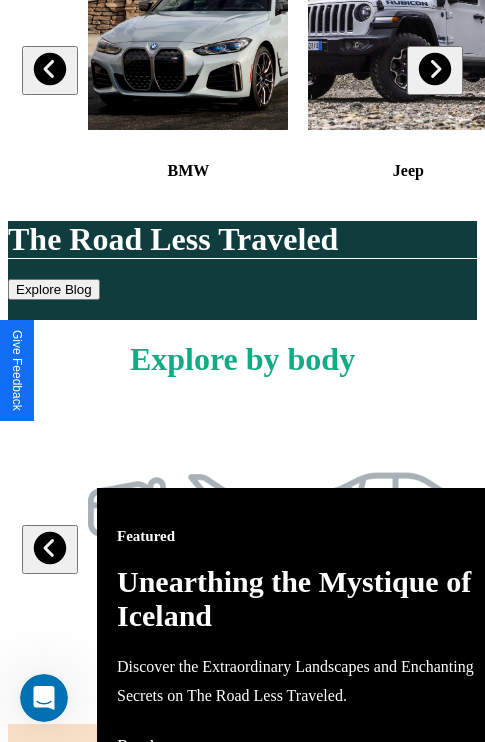 scroll, scrollTop: 817, scrollLeft: 0, axis: vertical 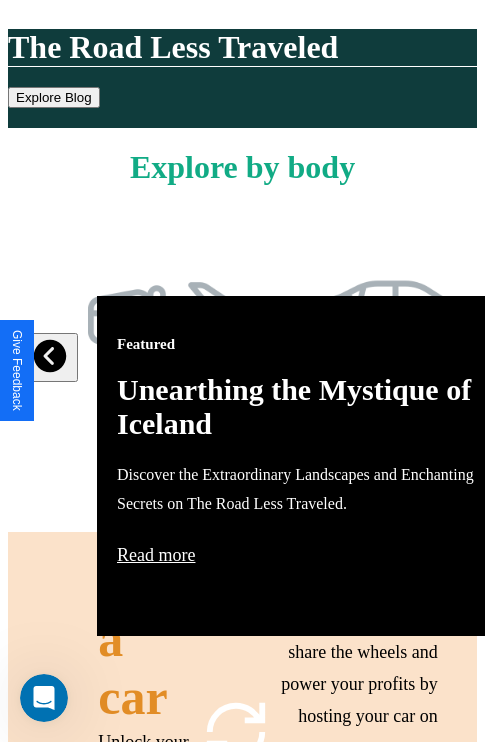 click on "Featured Unearthing the Mystique of Iceland Discover the Extraordinary Landscapes and Enchanting Secrets on The Road Less Traveled. Read more" at bounding box center [317, 466] 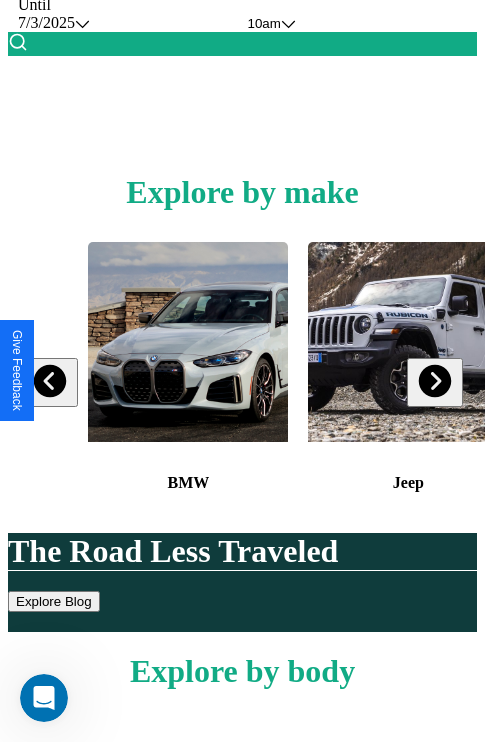 scroll, scrollTop: 308, scrollLeft: 0, axis: vertical 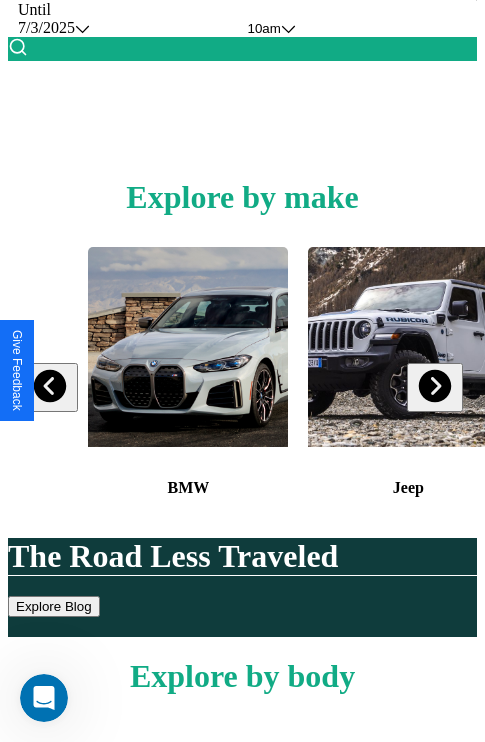 click at bounding box center (50, 386) 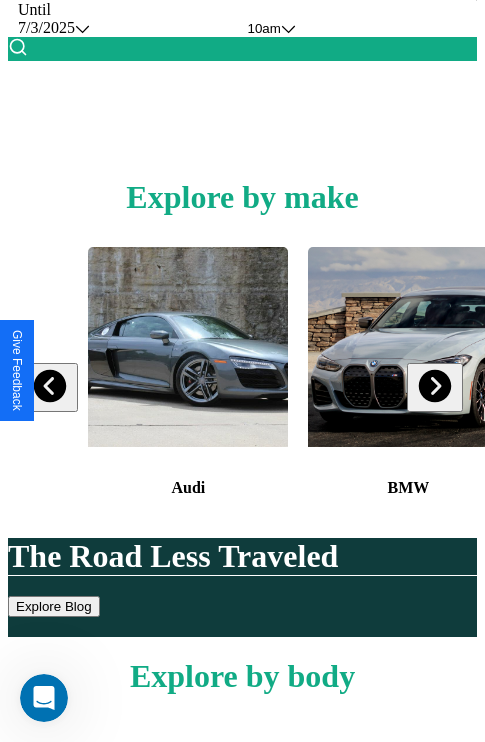 click at bounding box center [434, 386] 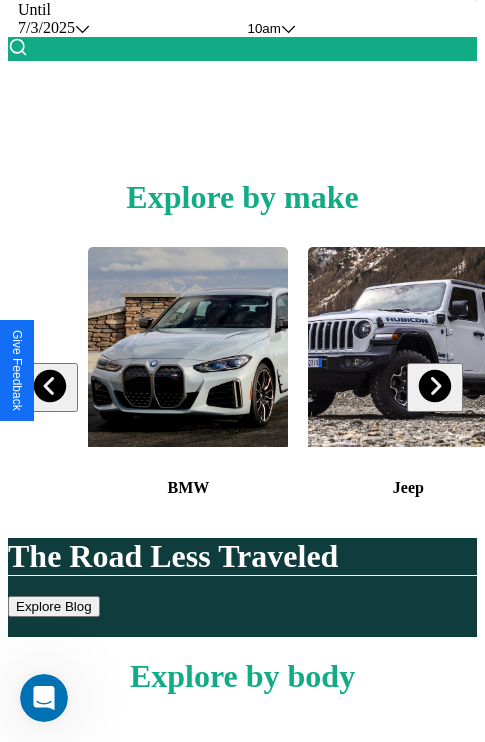 click at bounding box center (434, 386) 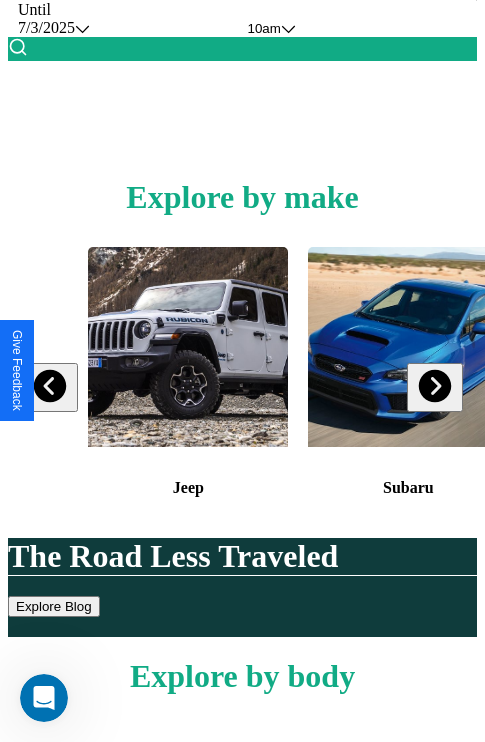 click at bounding box center (434, 386) 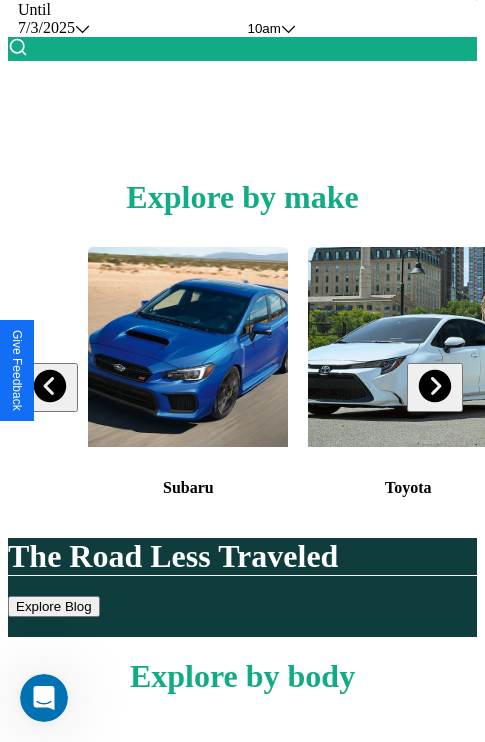 click at bounding box center (408, 347) 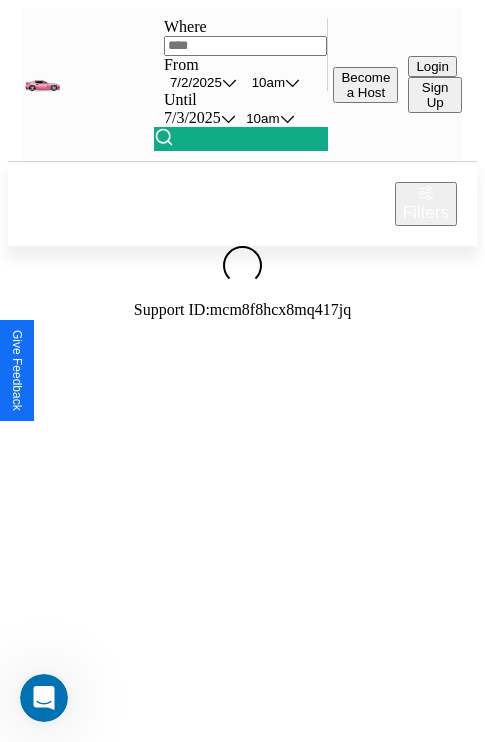 scroll, scrollTop: 0, scrollLeft: 0, axis: both 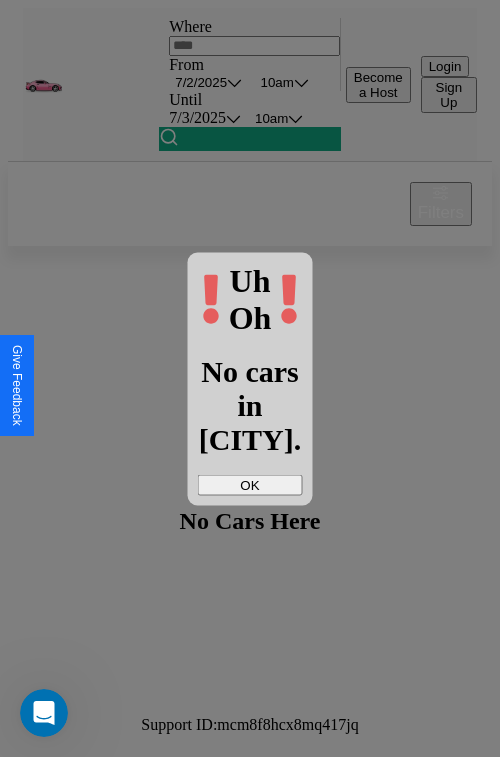 click on "OK" at bounding box center [250, 484] 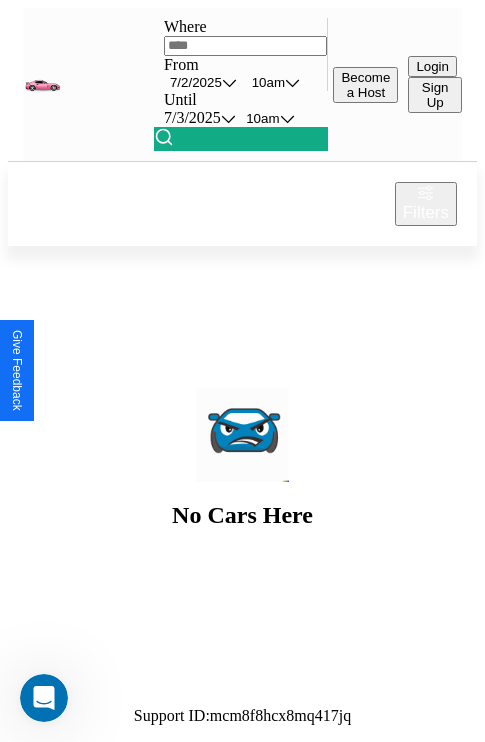 click at bounding box center [246, 46] 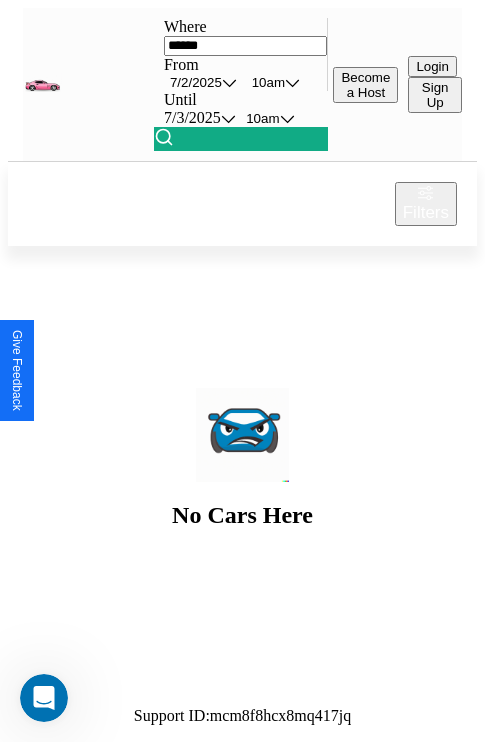 type on "******" 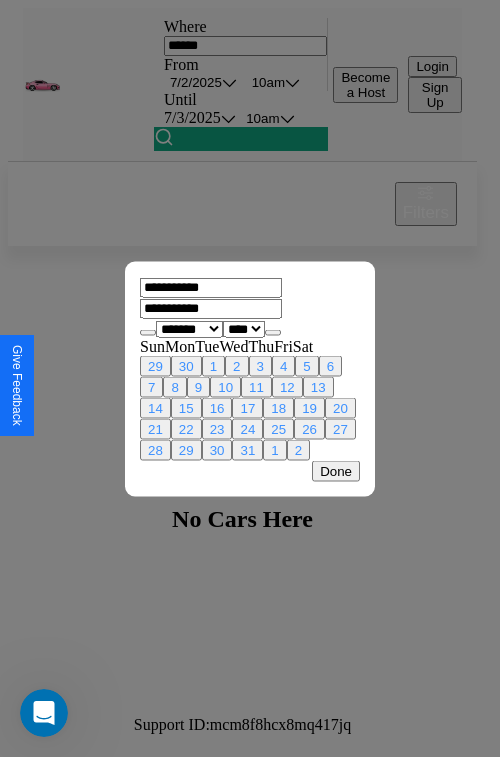 click on "******* ******** ***** ***** *** **** **** ****** ********* ******* ******** ********" at bounding box center [189, 328] 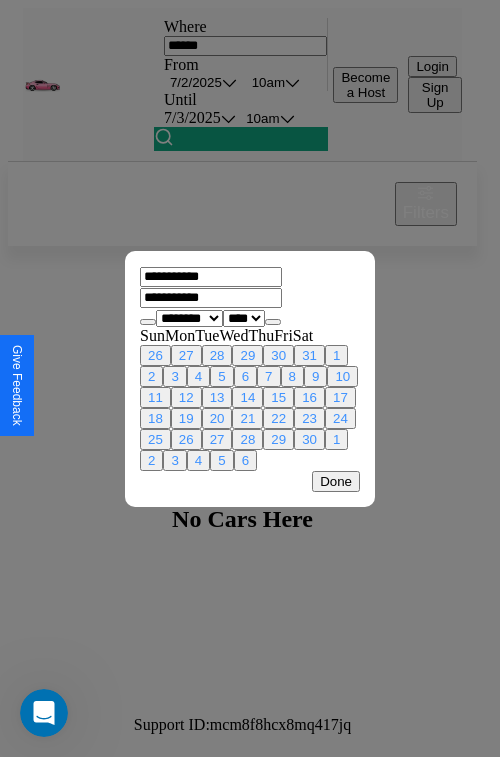 click on "29" at bounding box center [278, 439] 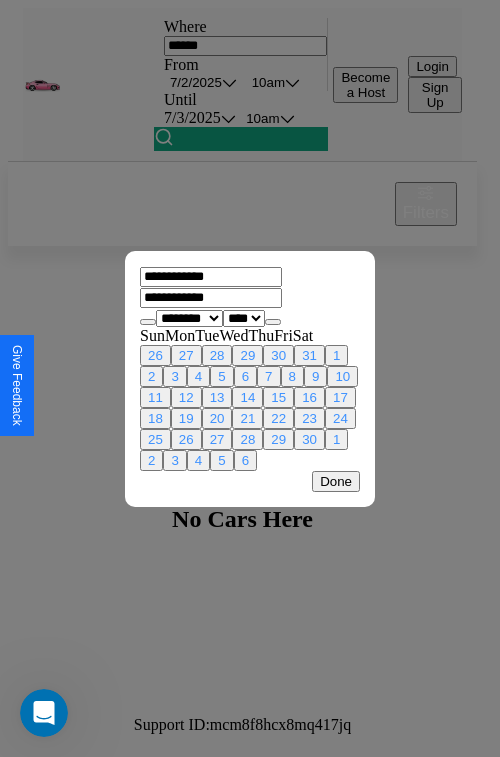 click at bounding box center (273, 322) 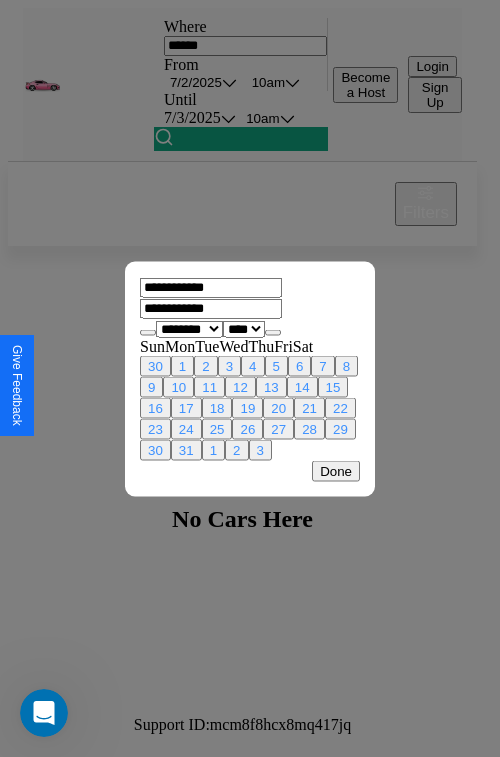 click on "1" at bounding box center [182, 365] 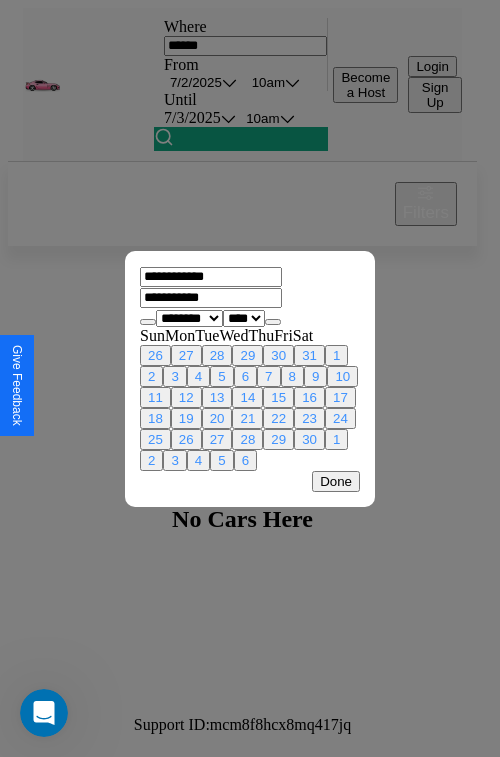 click on "Done" at bounding box center [336, 481] 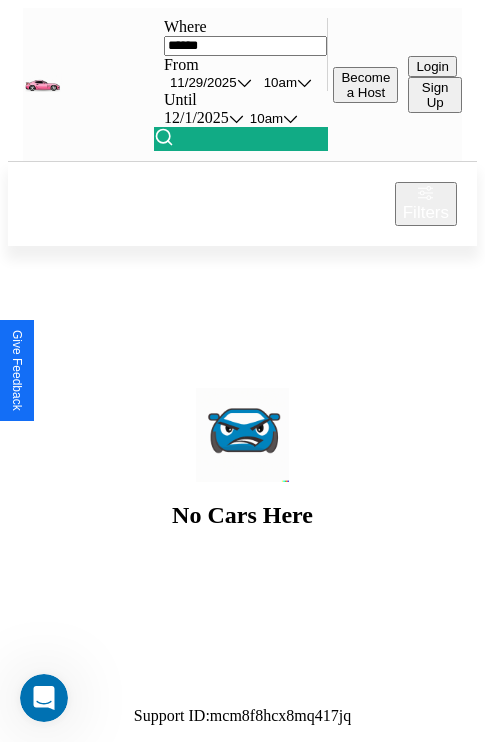 click on "10am" at bounding box center (280, 82) 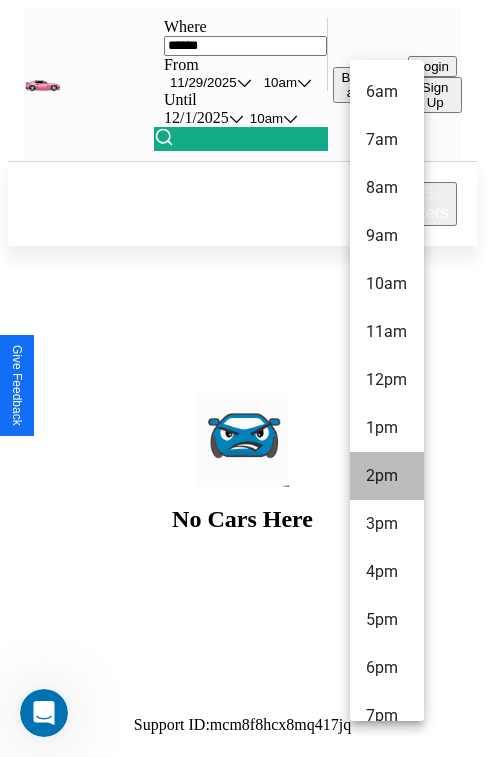 click on "2pm" at bounding box center [387, 476] 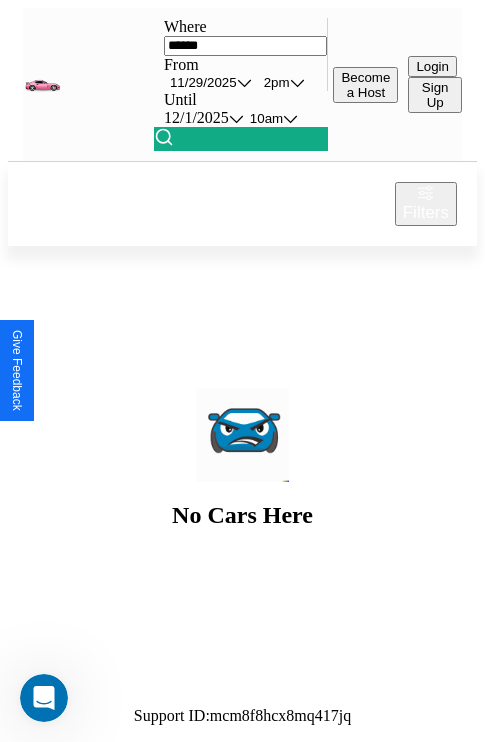 click at bounding box center [164, 137] 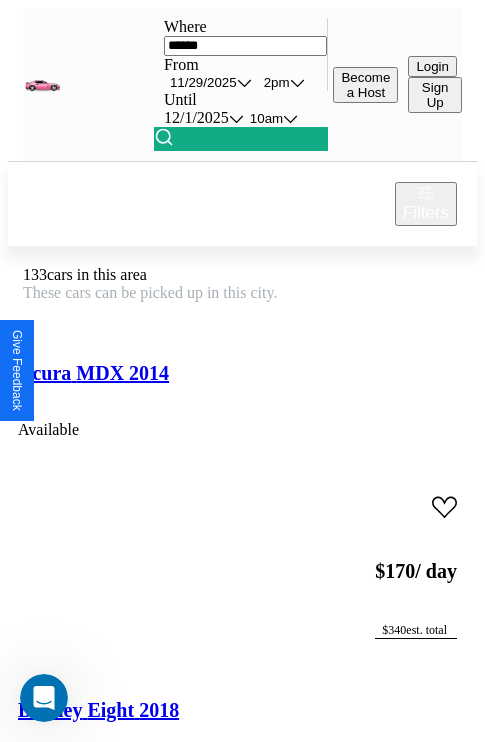 scroll, scrollTop: 95, scrollLeft: 35, axis: both 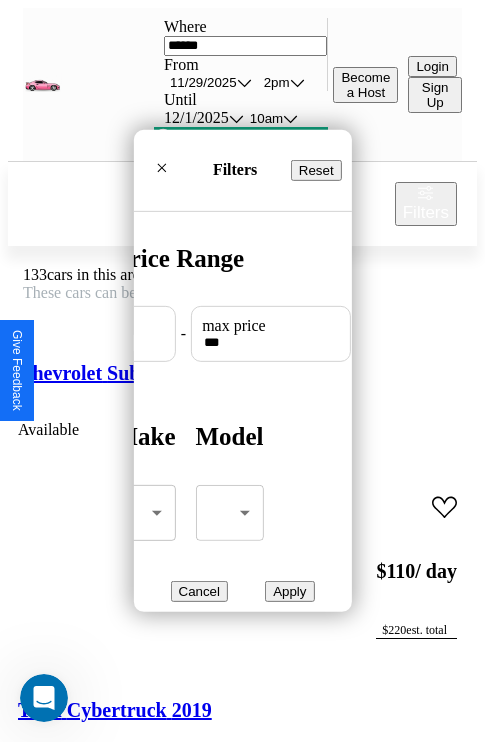 type on "***" 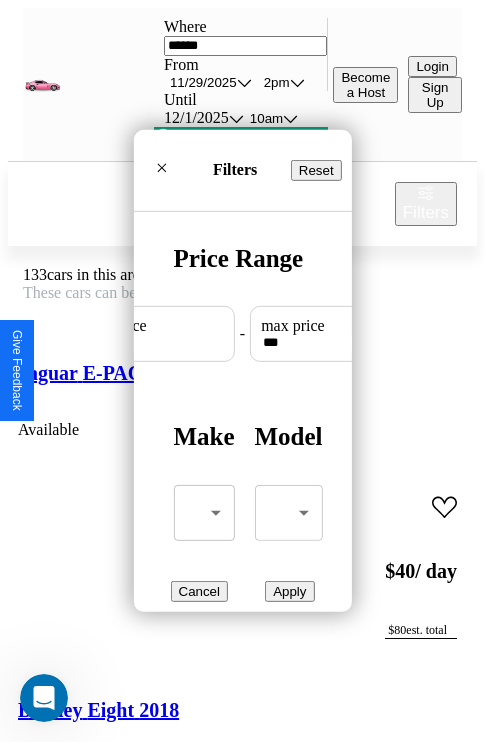 type on "**" 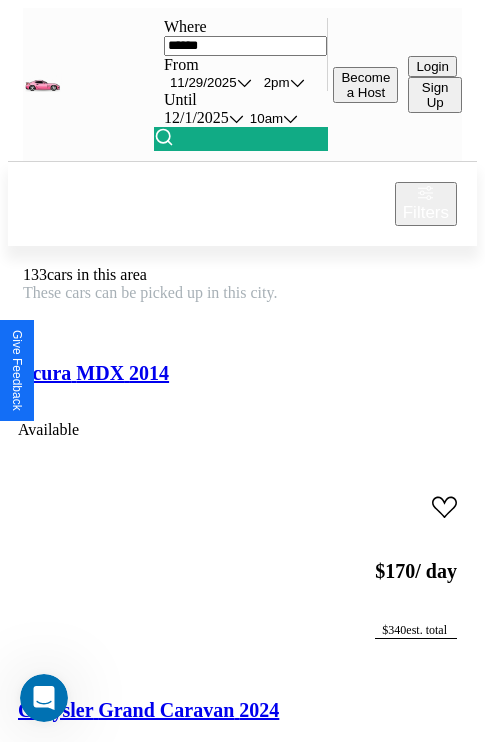 scroll, scrollTop: 66, scrollLeft: 35, axis: both 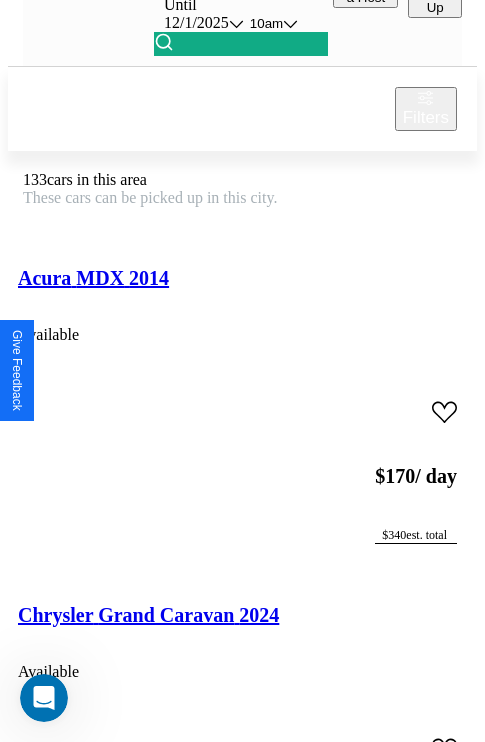 click on "Honda   NRX1800BA (VALKYRIE RUNE)   2023" at bounding box center [219, 9714] 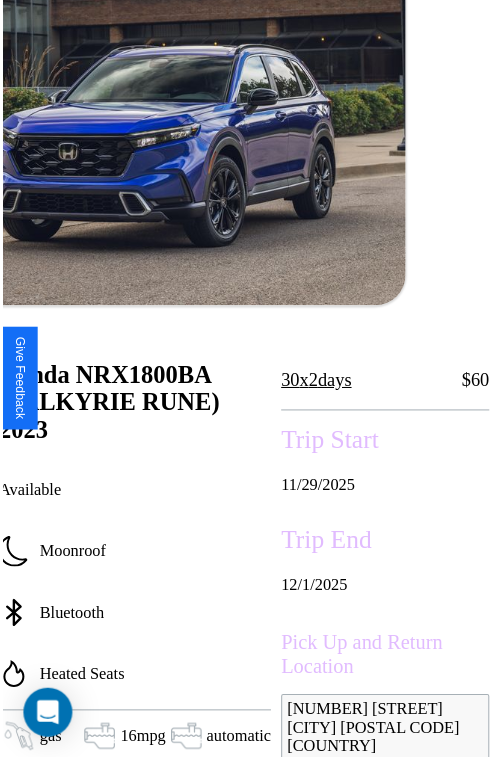 scroll, scrollTop: 220, scrollLeft: 84, axis: both 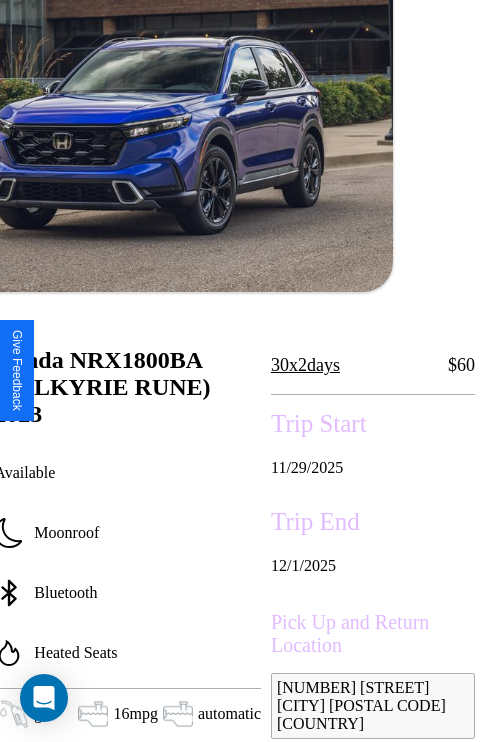 click on "[MM] / [DD] / [YYYY]" at bounding box center (373, 468) 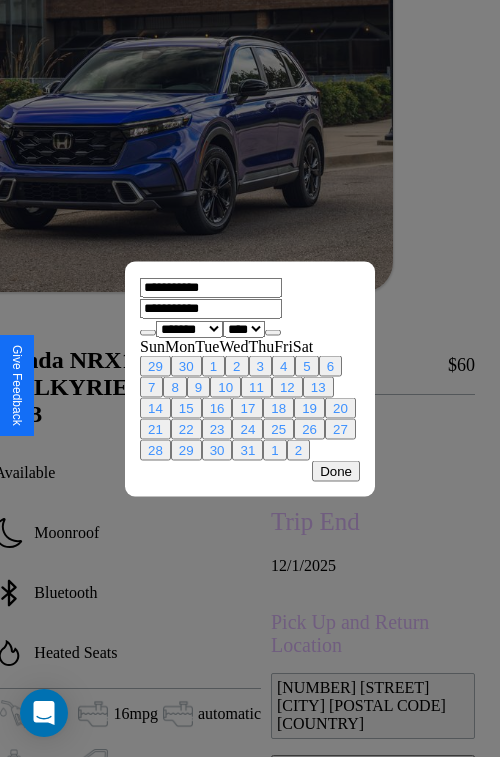 click at bounding box center (250, 378) 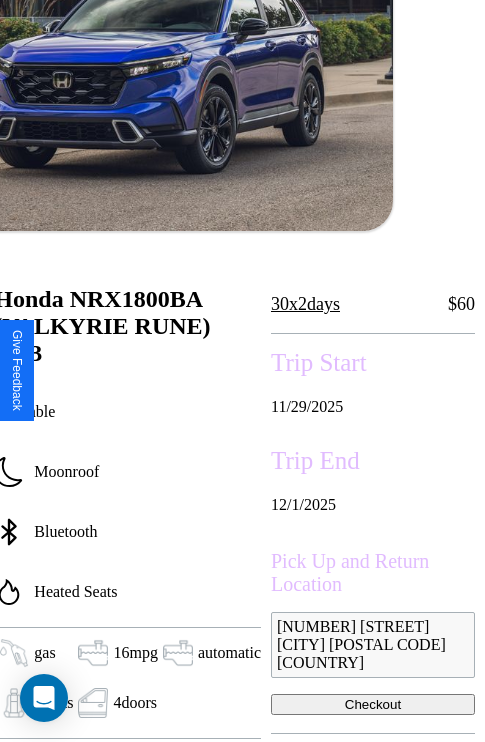 scroll, scrollTop: 498, scrollLeft: 84, axis: both 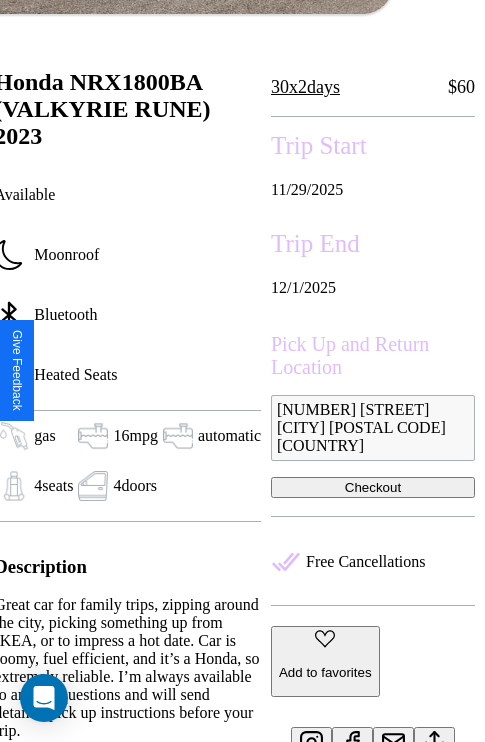 click on "Checkout" at bounding box center (373, 487) 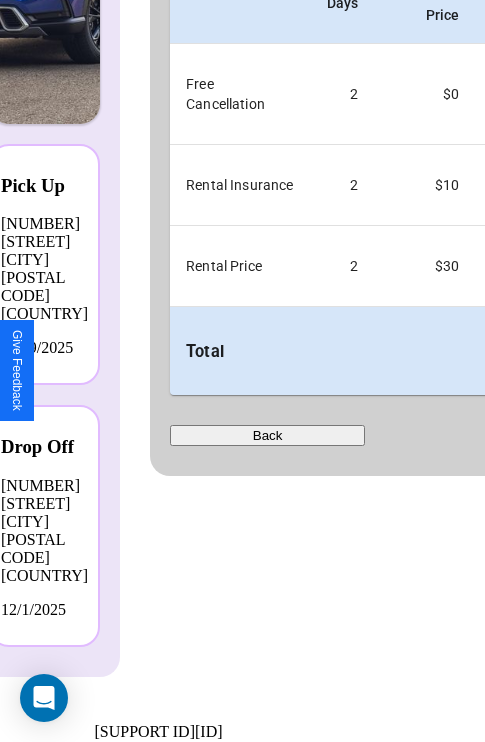 scroll, scrollTop: 0, scrollLeft: 0, axis: both 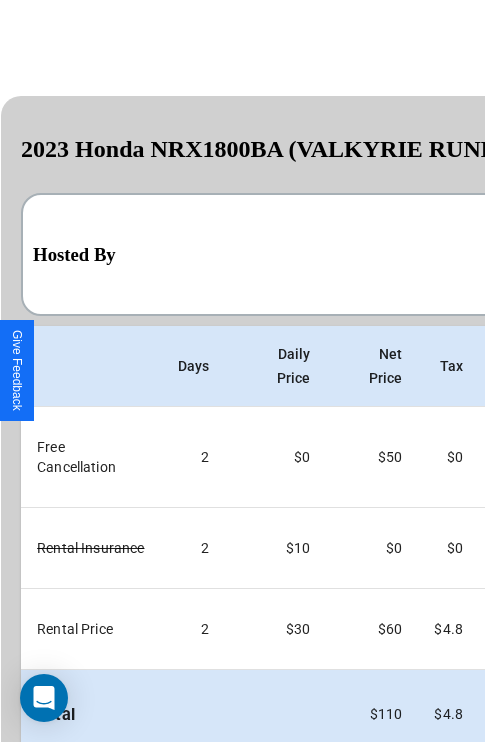 click on "Back" at bounding box center [118, 798] 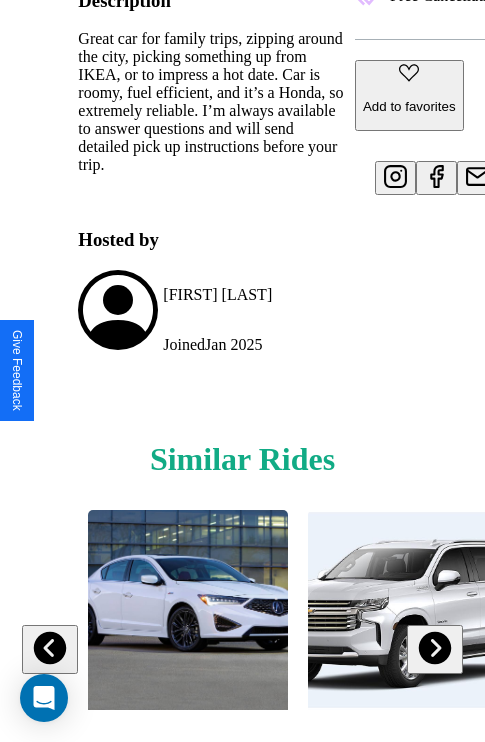 scroll, scrollTop: 1065, scrollLeft: 0, axis: vertical 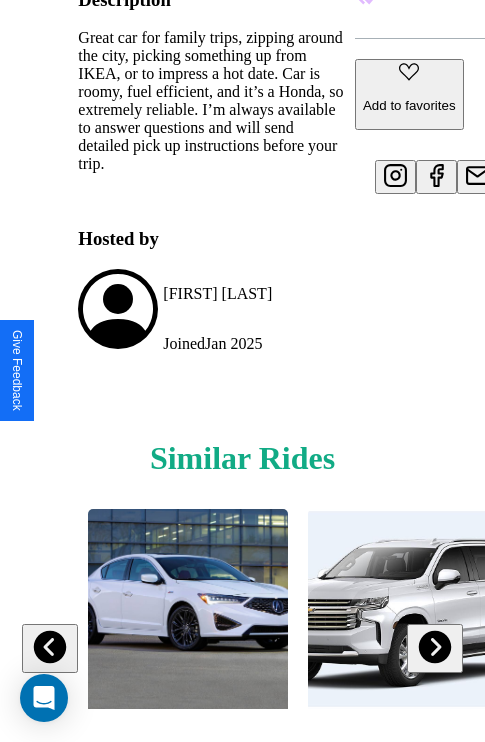 click at bounding box center [434, 647] 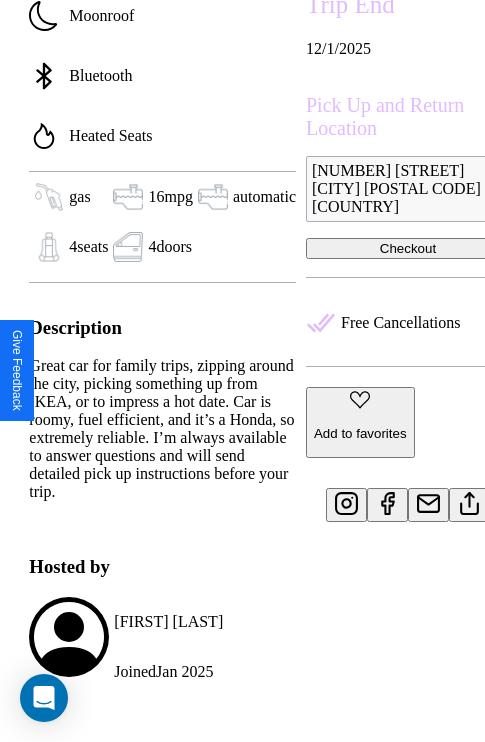 scroll, scrollTop: 498, scrollLeft: 84, axis: both 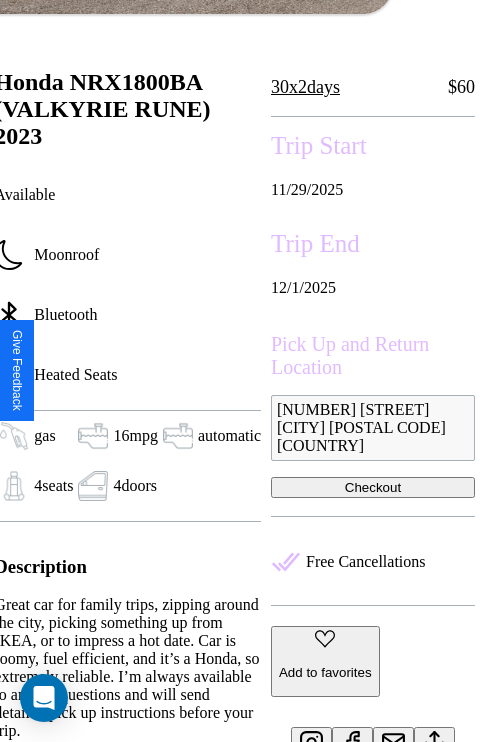 click on "Checkout" at bounding box center (373, 487) 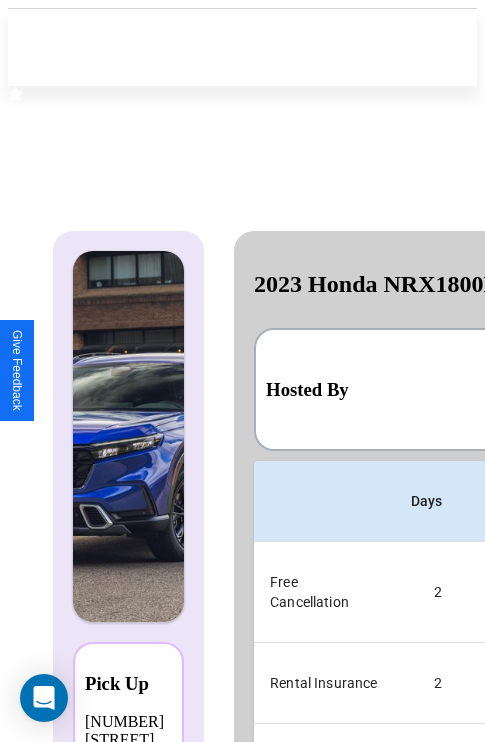 scroll, scrollTop: 0, scrollLeft: 382, axis: horizontal 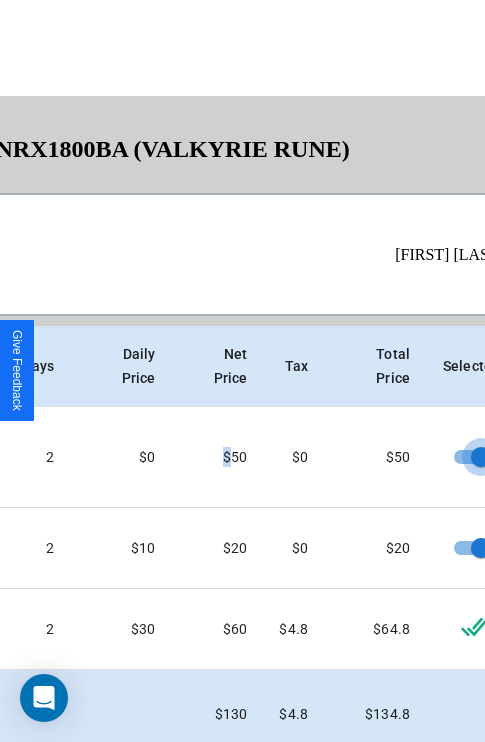 click on "Checkout" at bounding box center (418, 798) 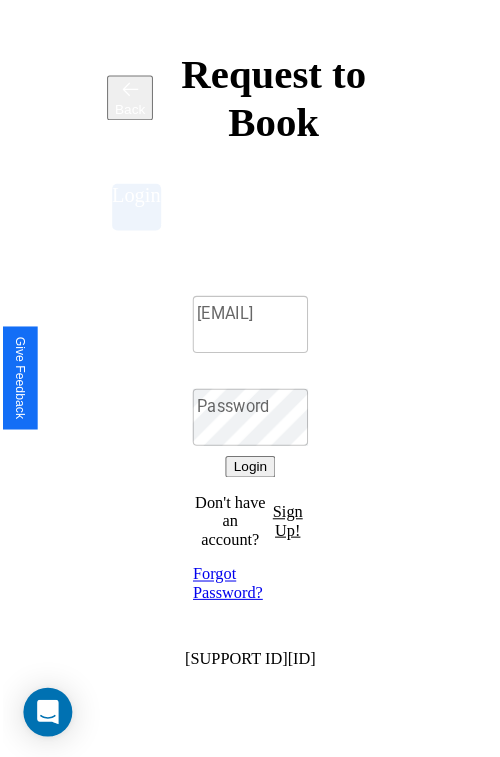 scroll, scrollTop: 0, scrollLeft: 0, axis: both 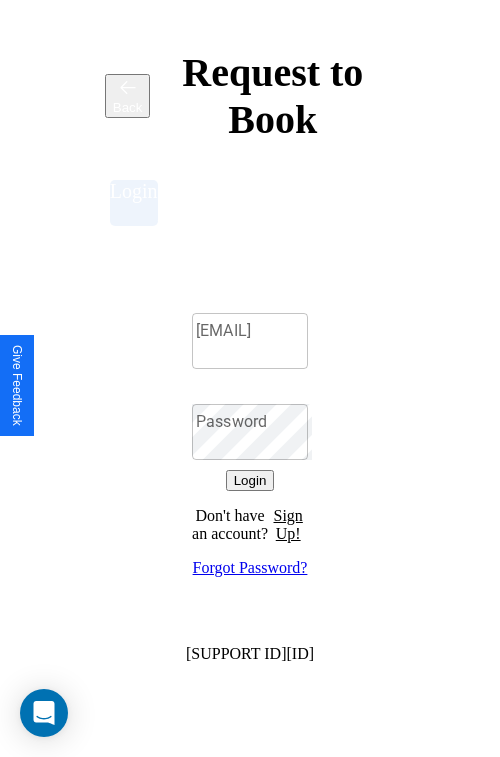 click on "Sign Up!" at bounding box center [288, 525] 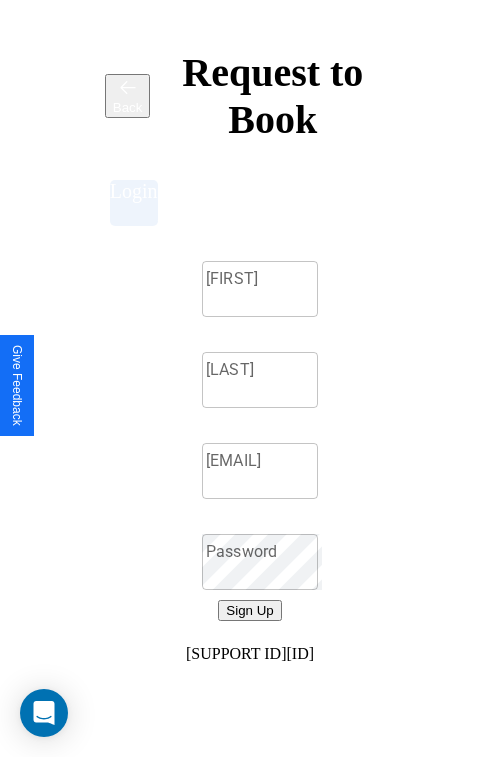 click on "[FIRST]" at bounding box center (260, 289) 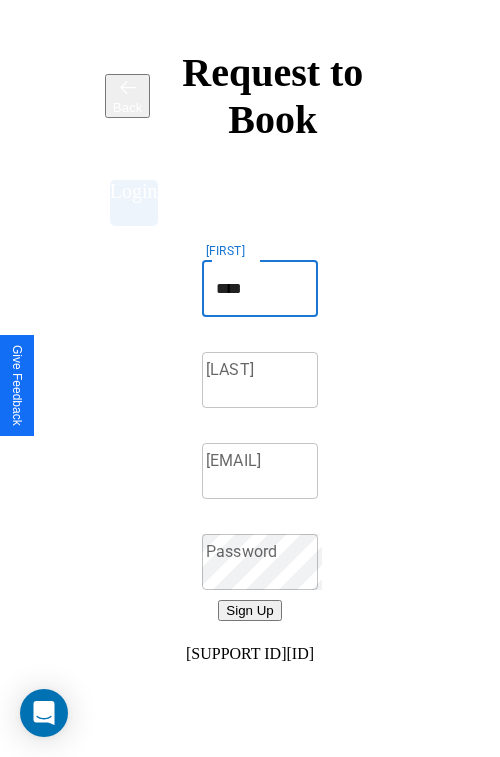 type on "****" 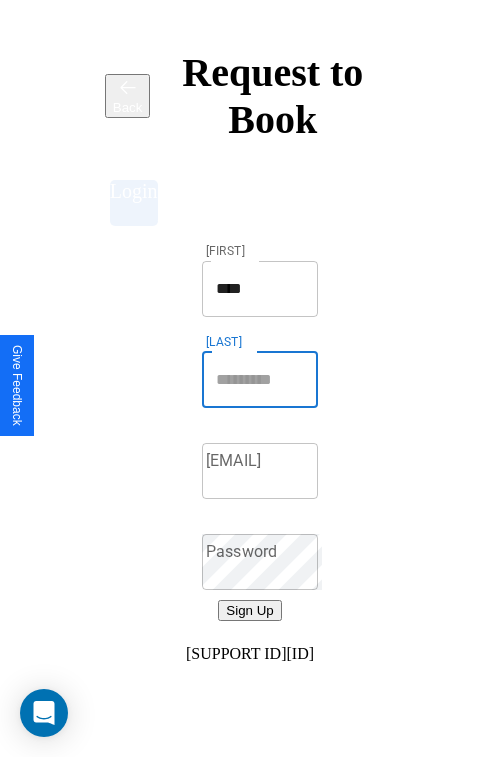 click on "[LAST]" at bounding box center [260, 380] 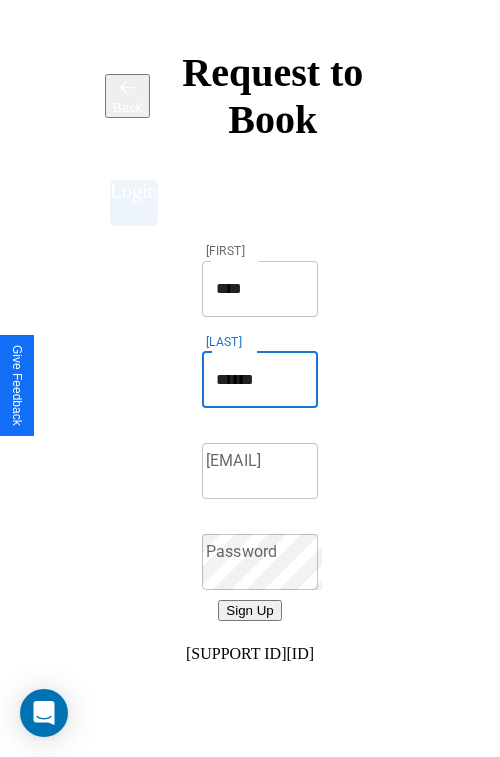 type on "******" 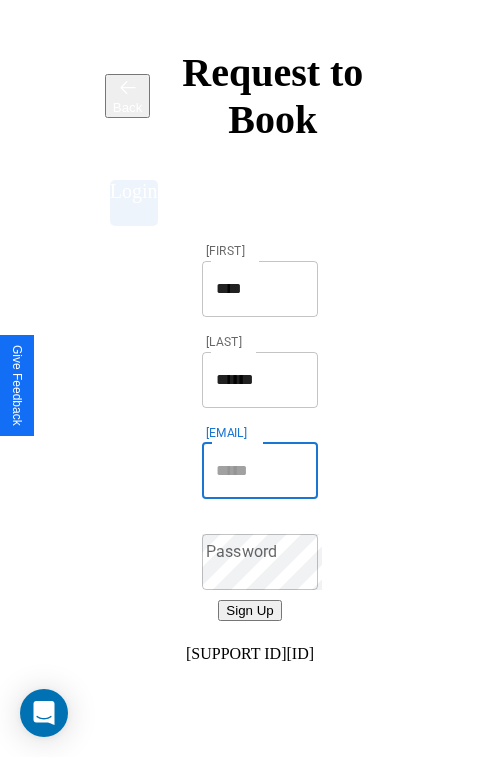 click on "[EMAIL]" at bounding box center (260, 471) 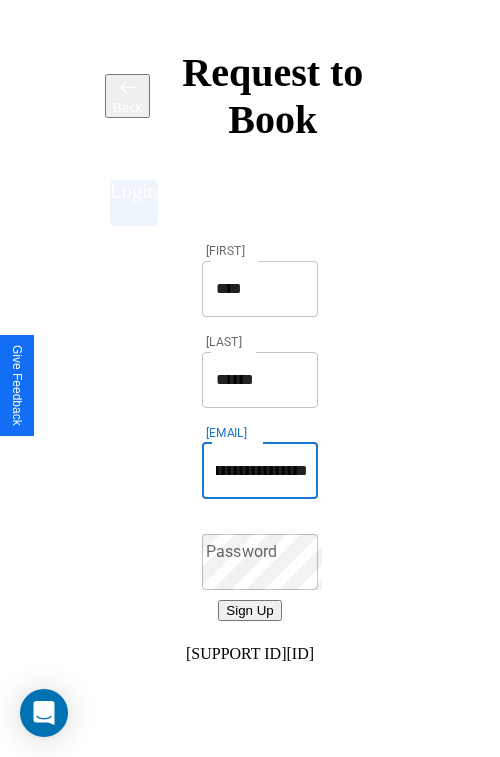 scroll, scrollTop: 0, scrollLeft: 88, axis: horizontal 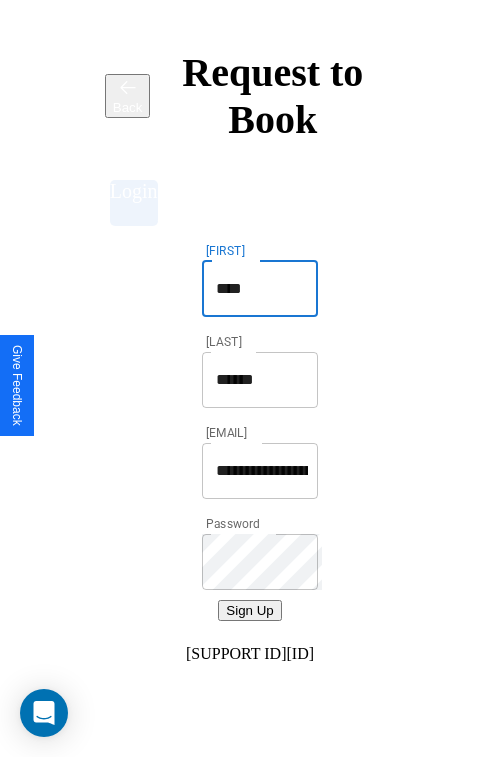 click on "****" at bounding box center (260, 289) 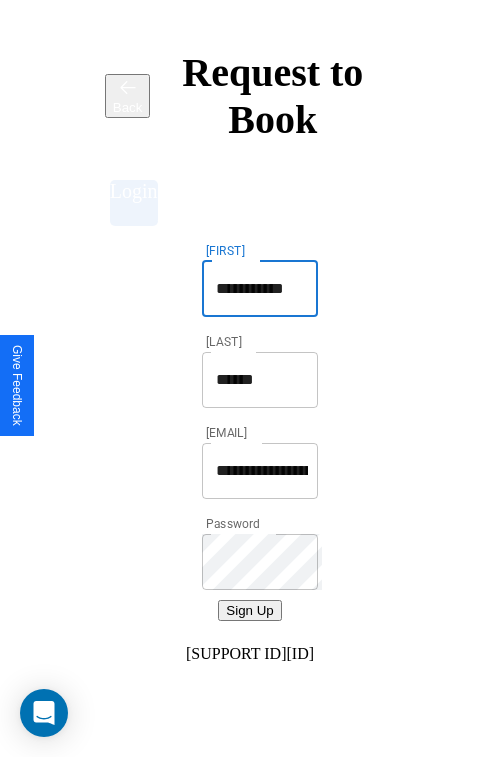 type on "**********" 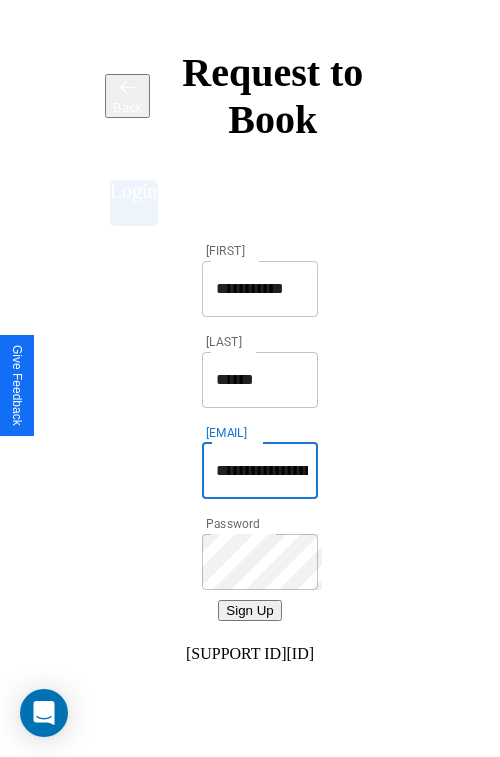 click on "**********" at bounding box center [262, 471] 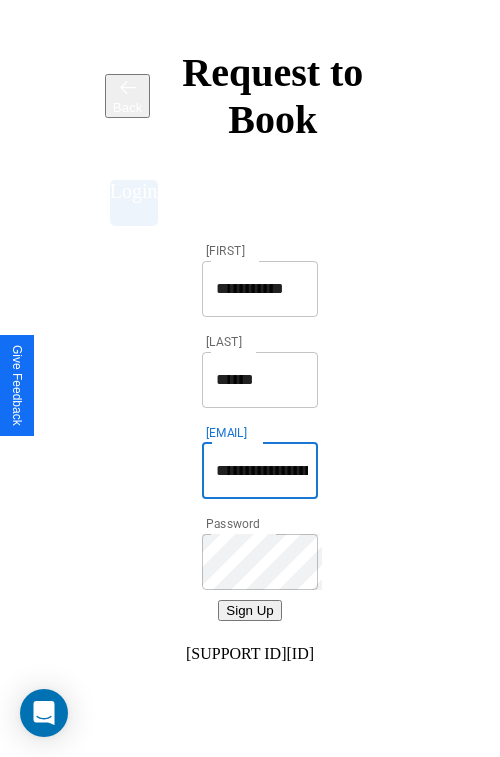type on "**********" 